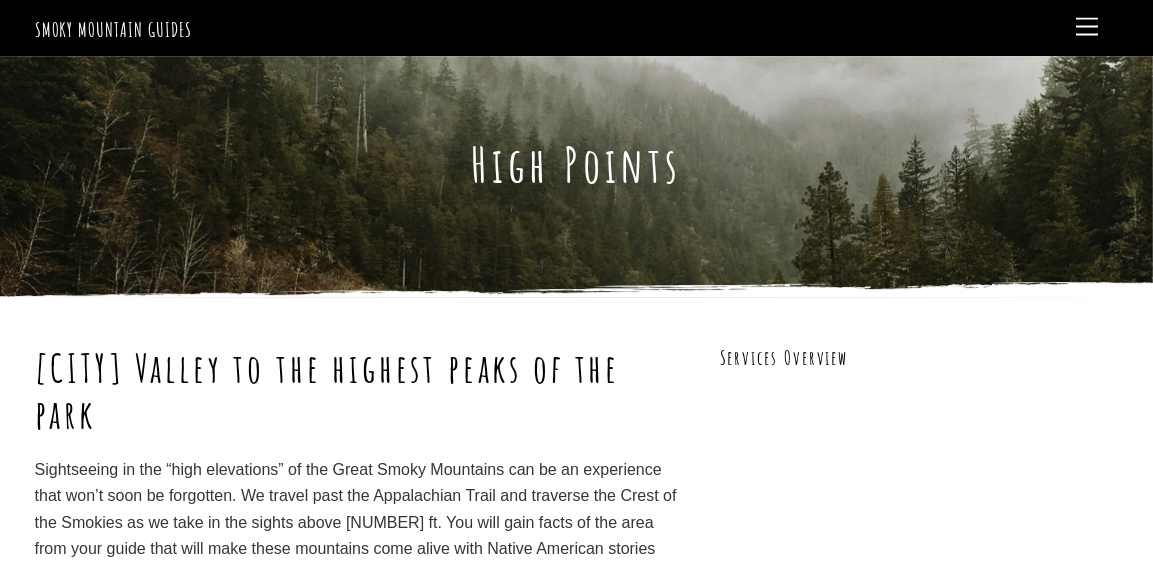 scroll, scrollTop: 0, scrollLeft: 0, axis: both 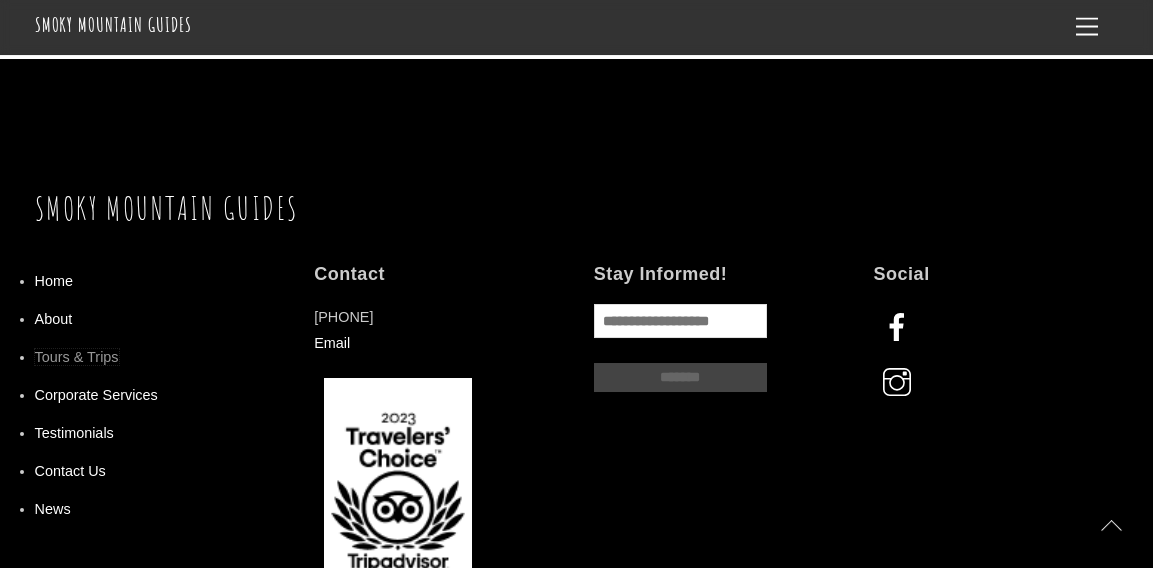 click on "Tours & Trips" at bounding box center (77, 357) 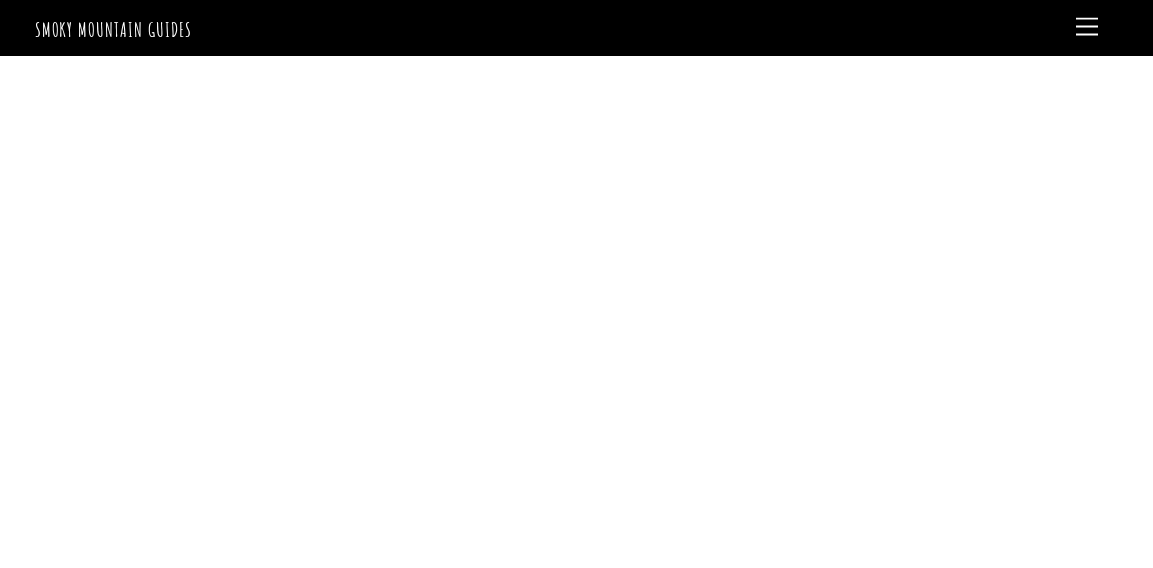 scroll, scrollTop: 0, scrollLeft: 0, axis: both 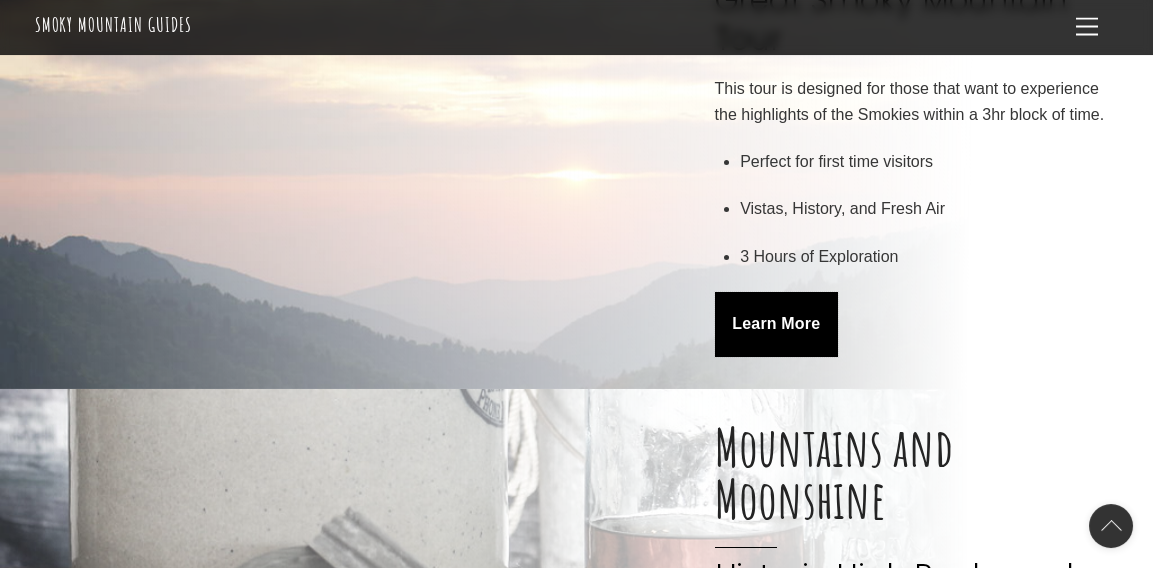 click on "Learn More" at bounding box center [776, 324] 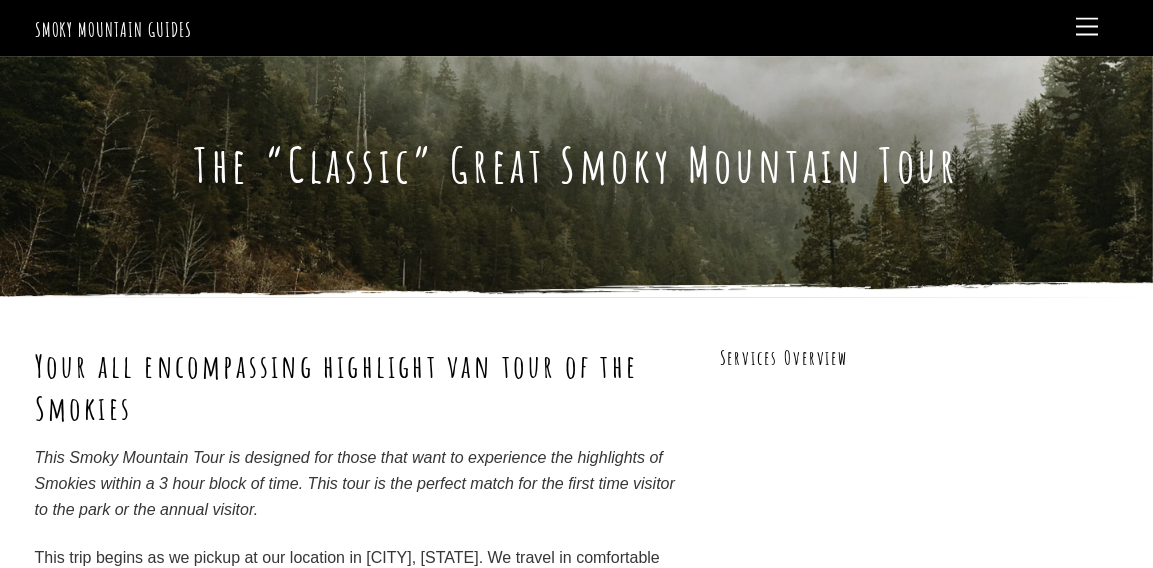 scroll, scrollTop: 0, scrollLeft: 0, axis: both 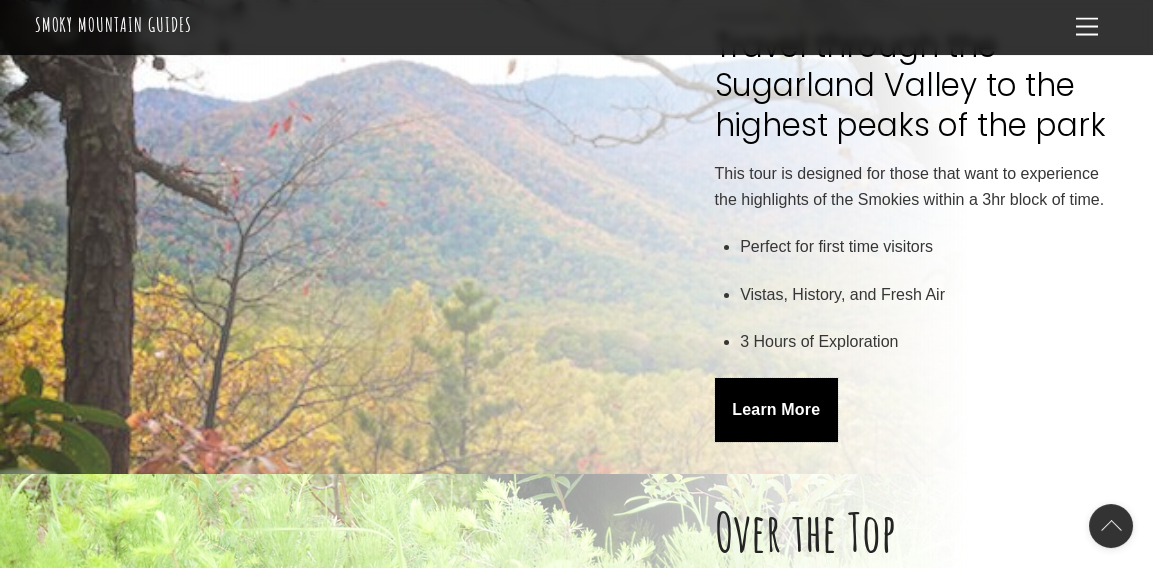 click on "Learn More" at bounding box center [776, 410] 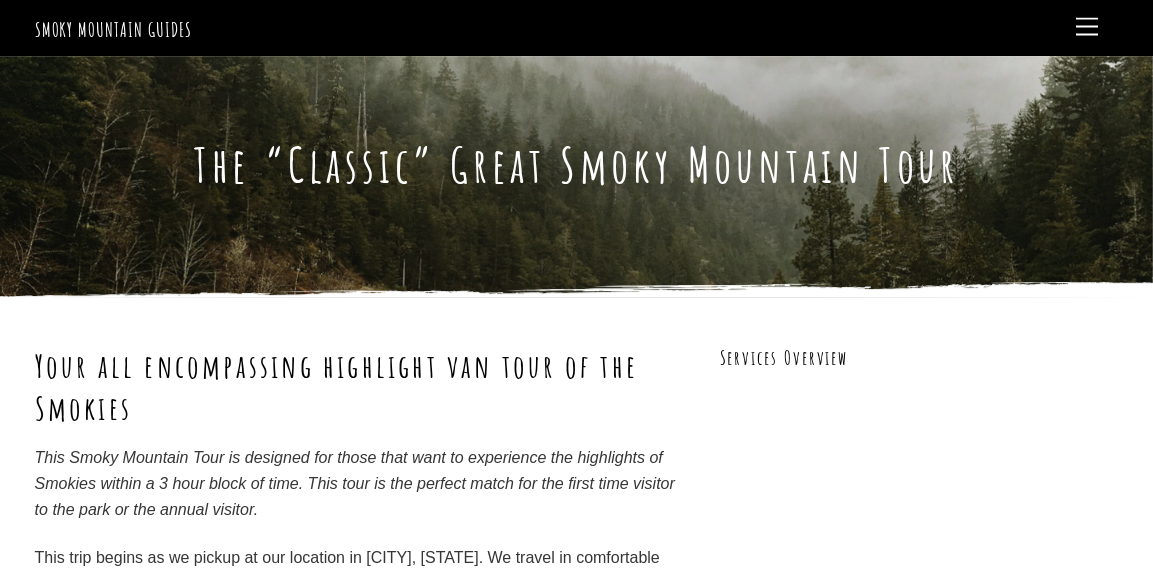 scroll, scrollTop: 0, scrollLeft: 0, axis: both 